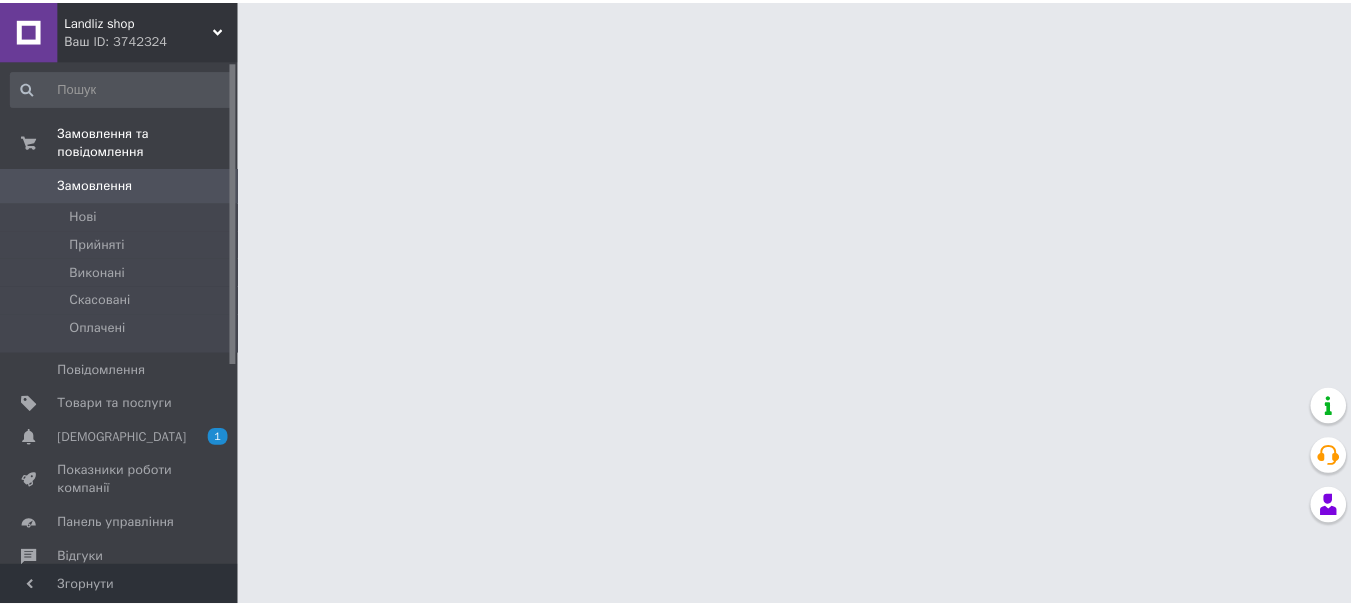 scroll, scrollTop: 0, scrollLeft: 0, axis: both 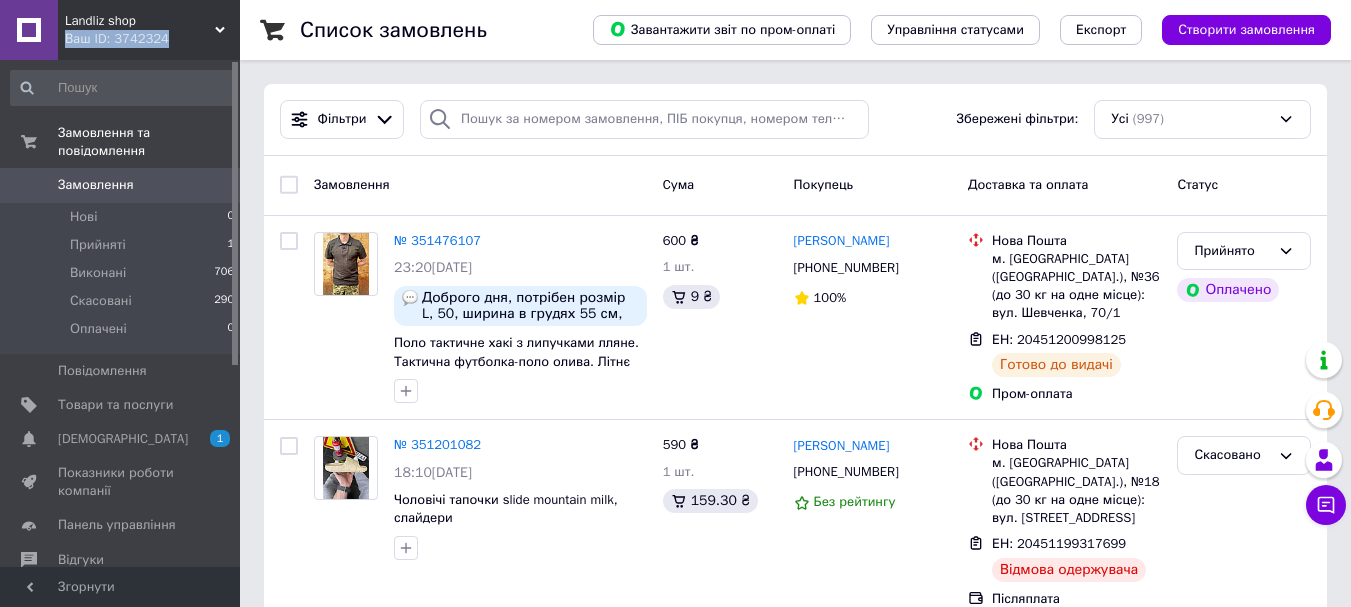 click on "Landliz shop Ваш ID: 3742324 Сайт Landliz shop Кабінет покупця Перевірити стан системи Сторінка на порталі [DOMAIN_NAME]_ua [PERSON_NAME]" at bounding box center [120, 30] 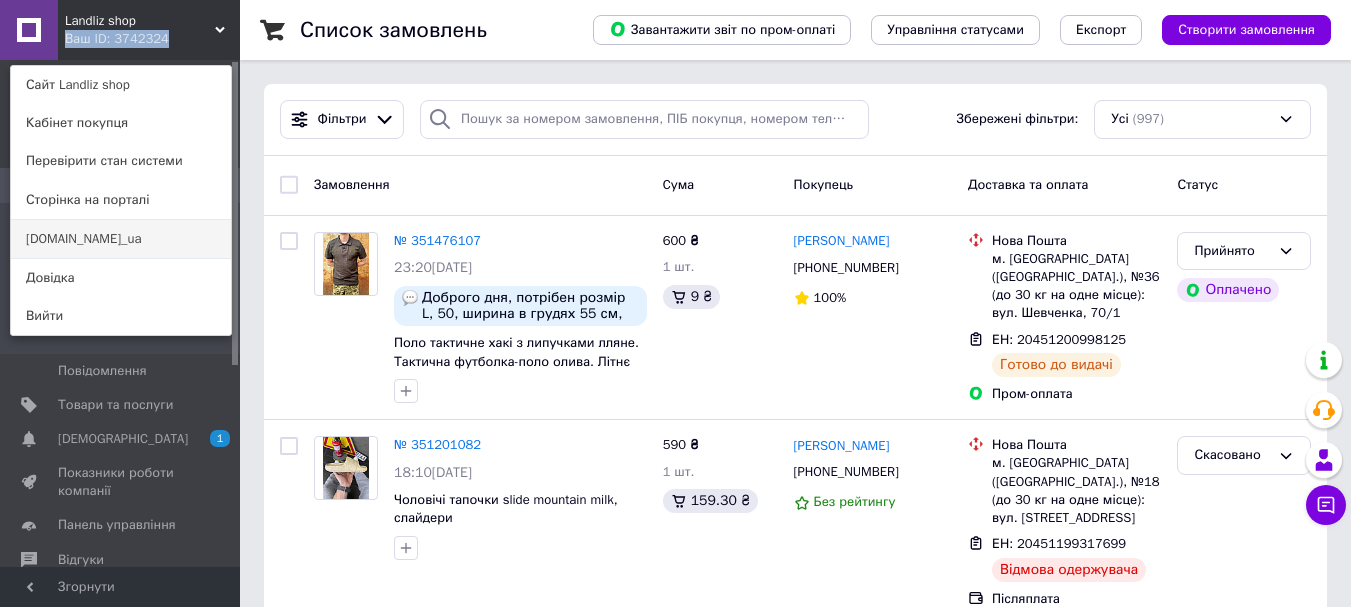 click on "[DOMAIN_NAME]_ua" at bounding box center [121, 239] 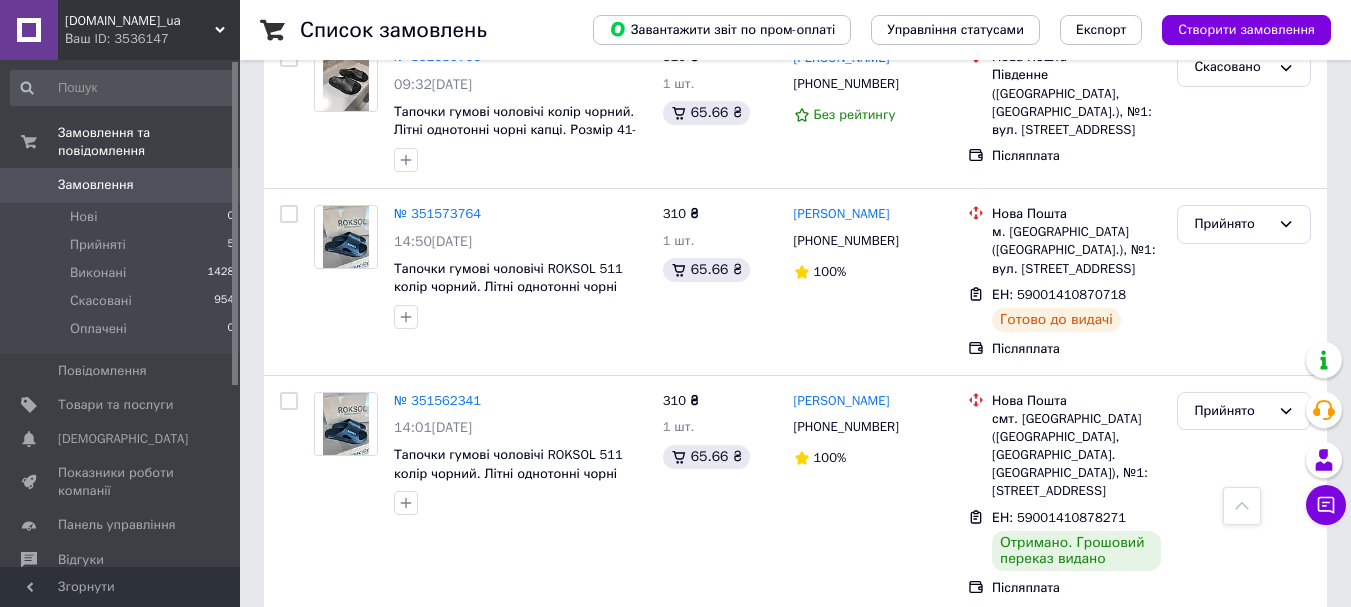 scroll, scrollTop: 900, scrollLeft: 0, axis: vertical 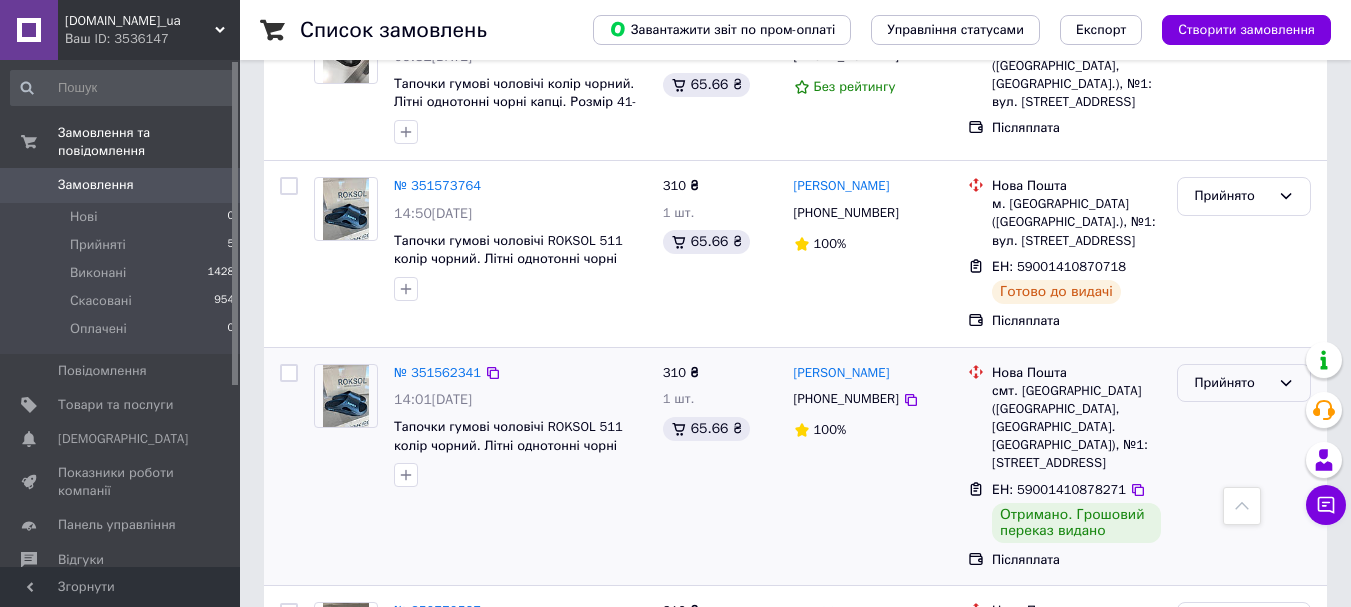 drag, startPoint x: 1281, startPoint y: 322, endPoint x: 1272, endPoint y: 328, distance: 10.816654 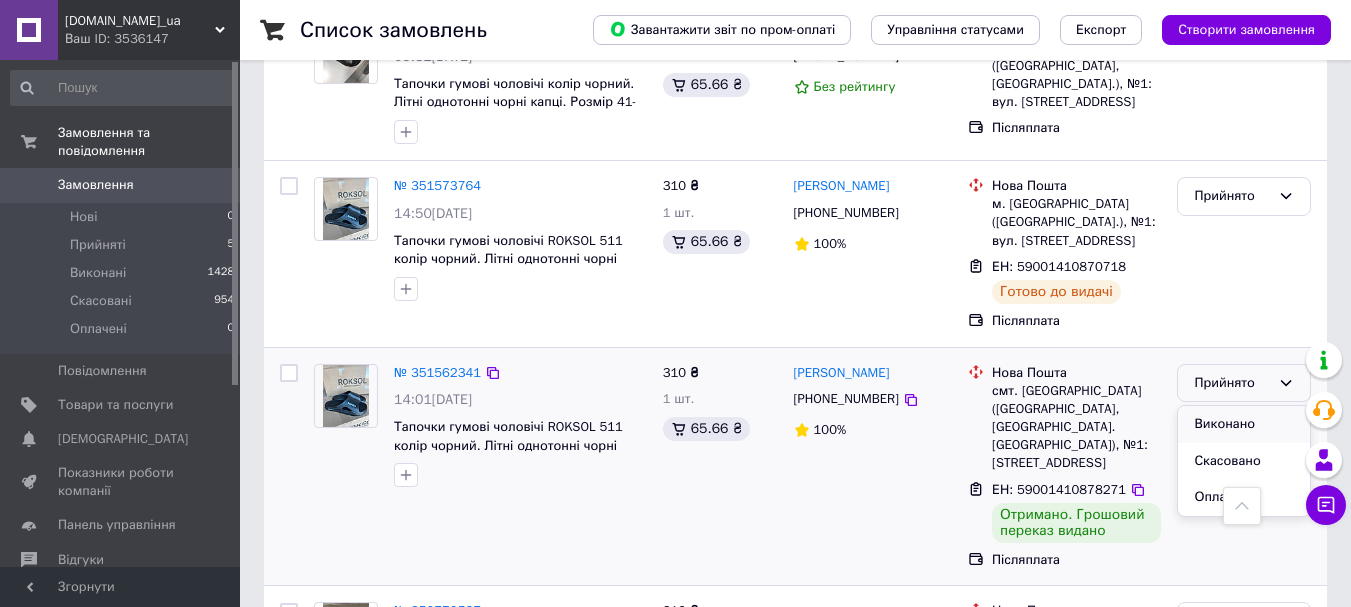 click on "Виконано" at bounding box center (1244, 424) 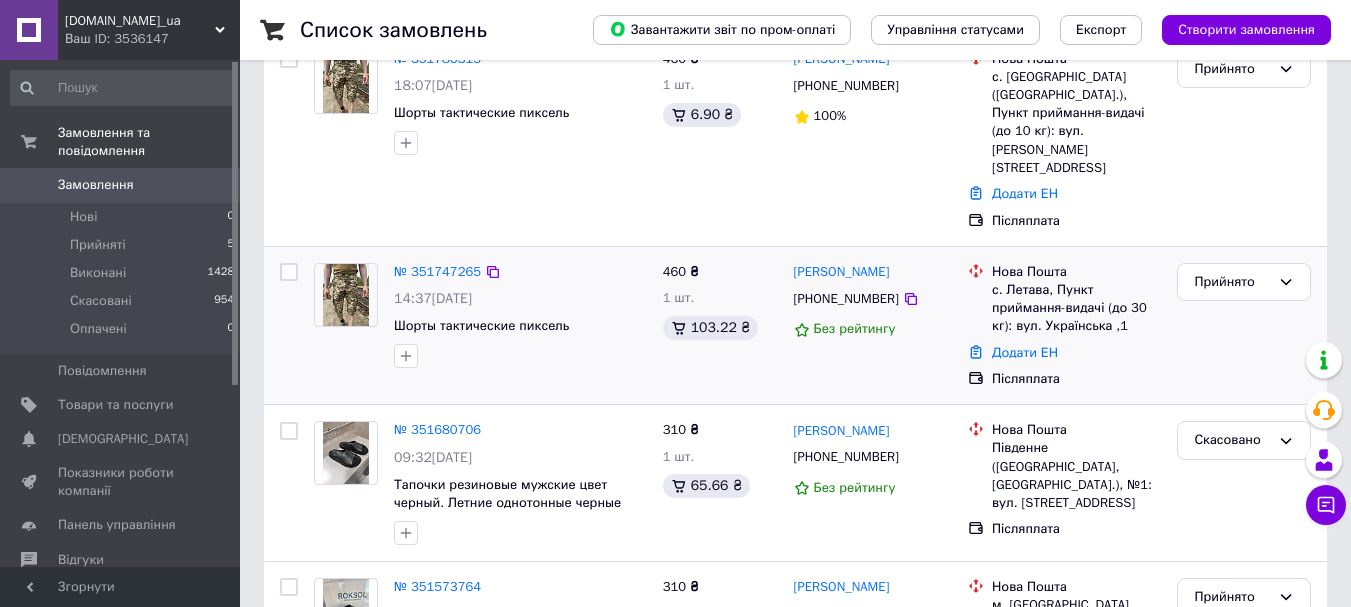 scroll, scrollTop: 500, scrollLeft: 0, axis: vertical 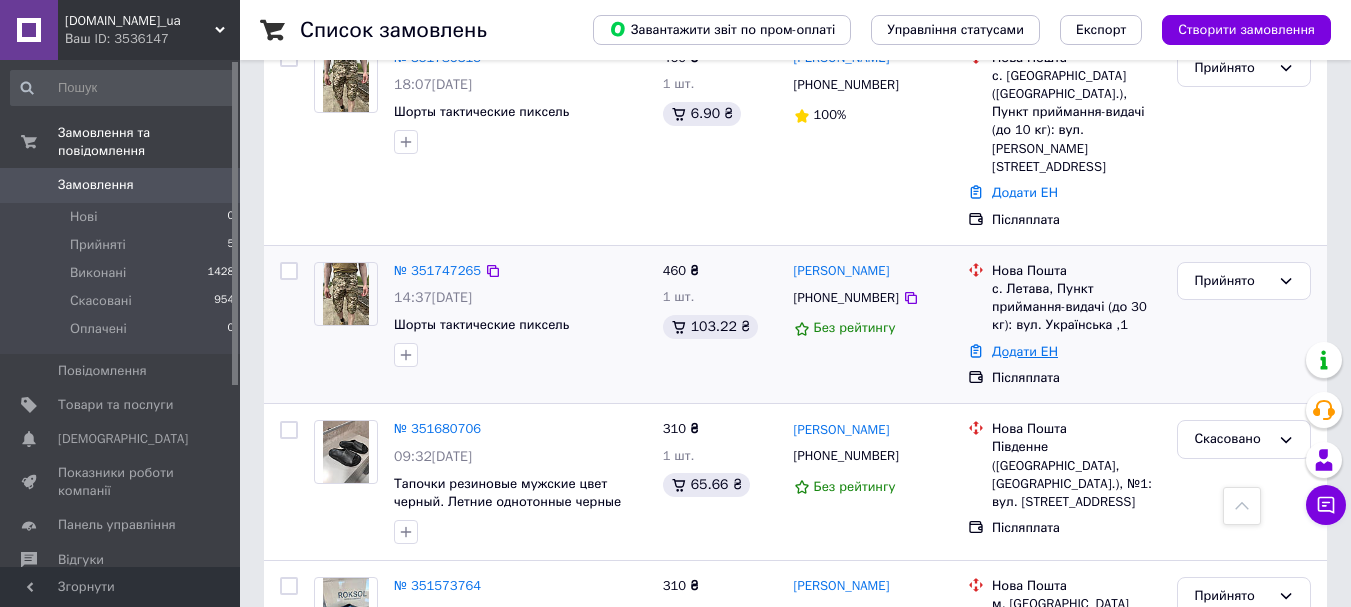 click on "Додати ЕН" at bounding box center [1025, 351] 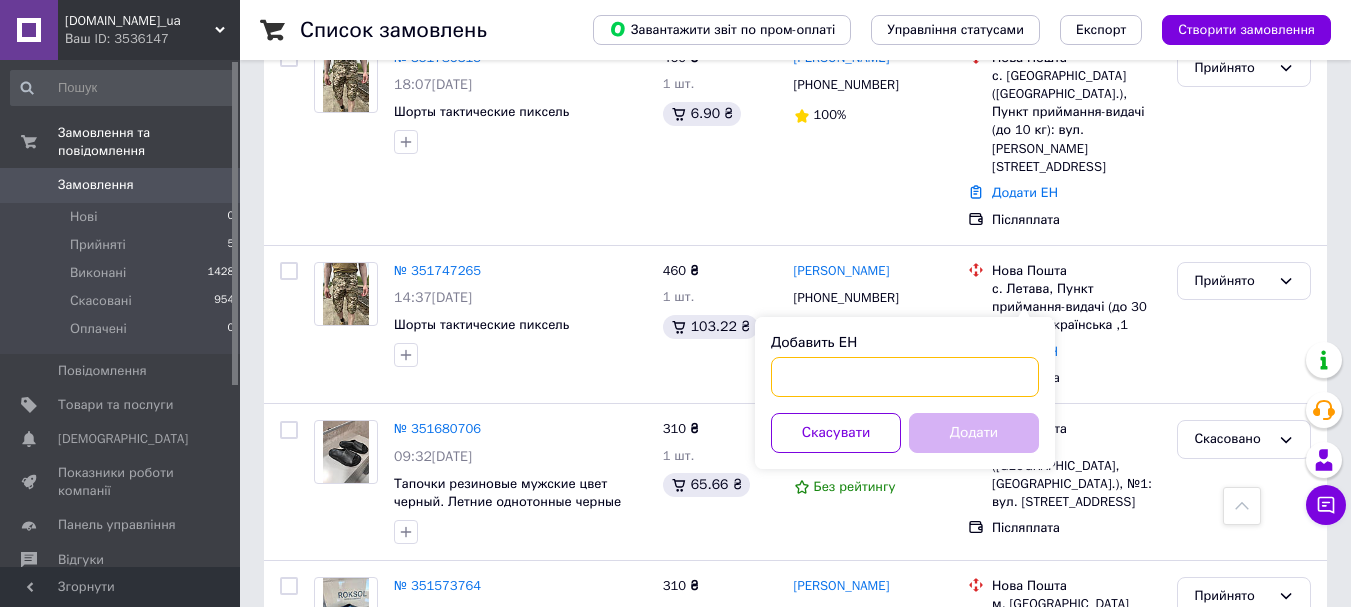 click on "Добавить ЕН" at bounding box center [905, 377] 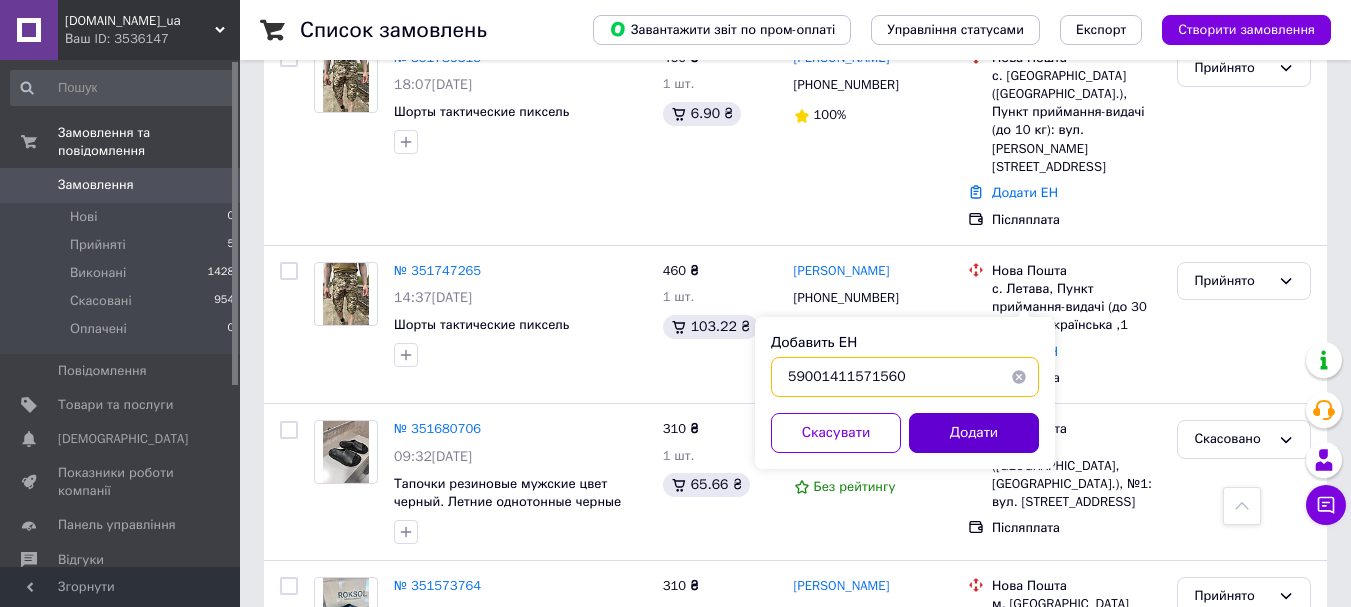 type on "59001411571560" 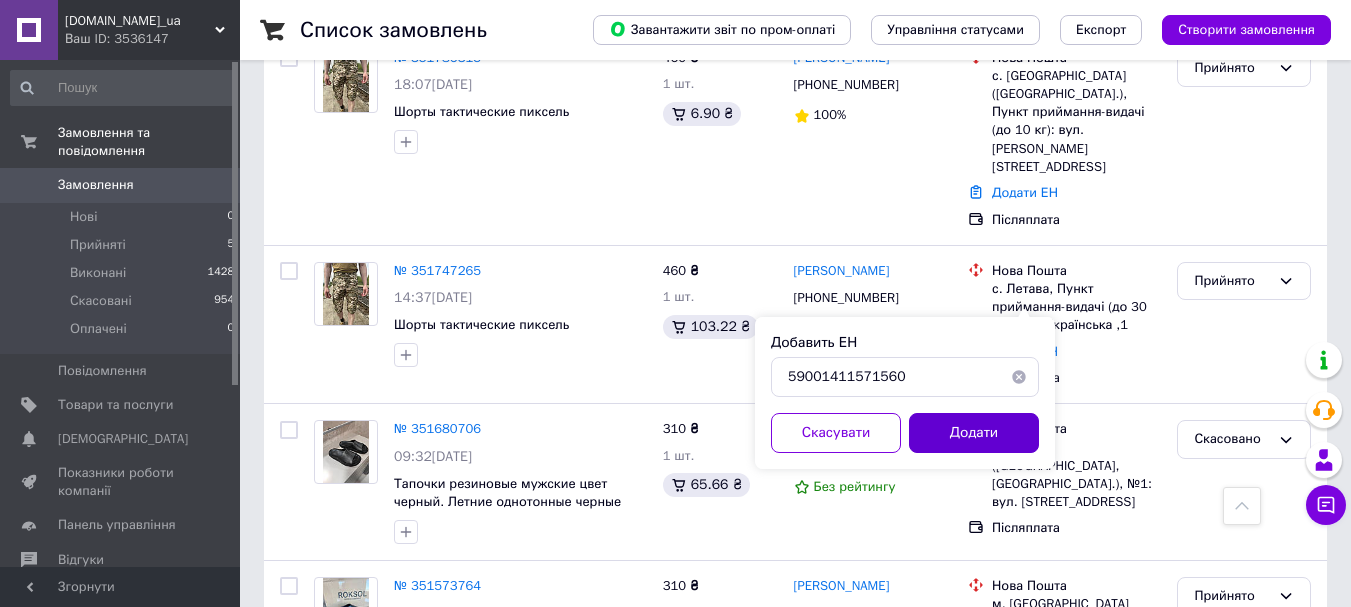 click on "Додати" at bounding box center [974, 433] 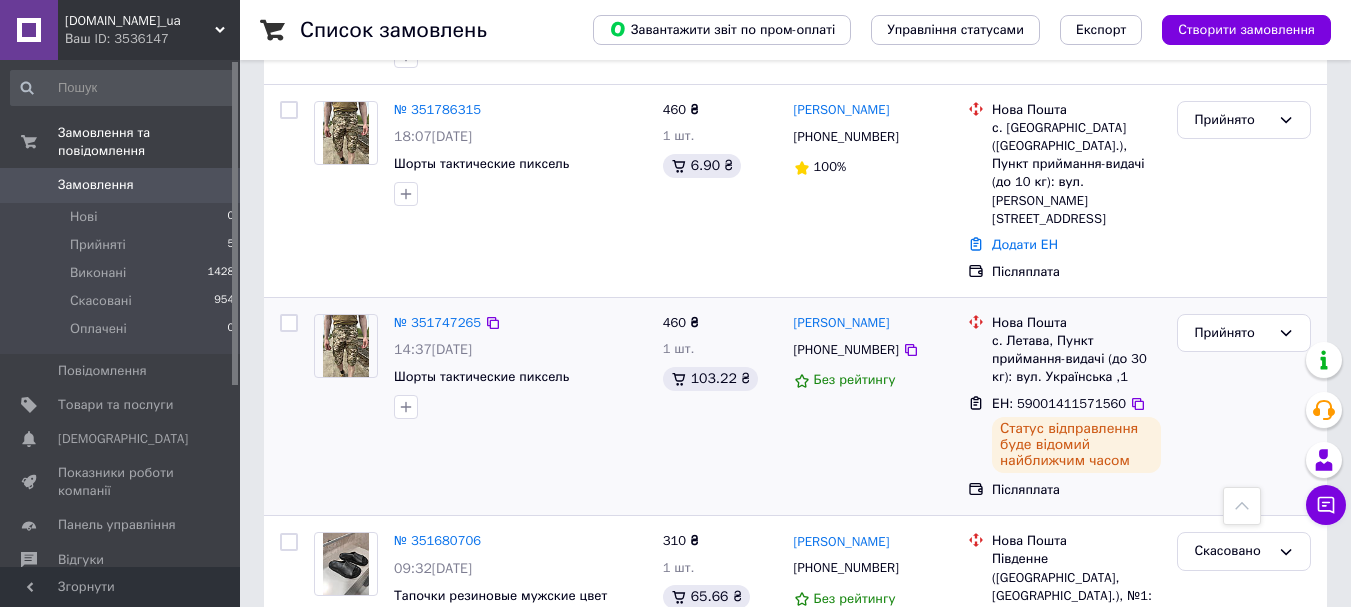scroll, scrollTop: 400, scrollLeft: 0, axis: vertical 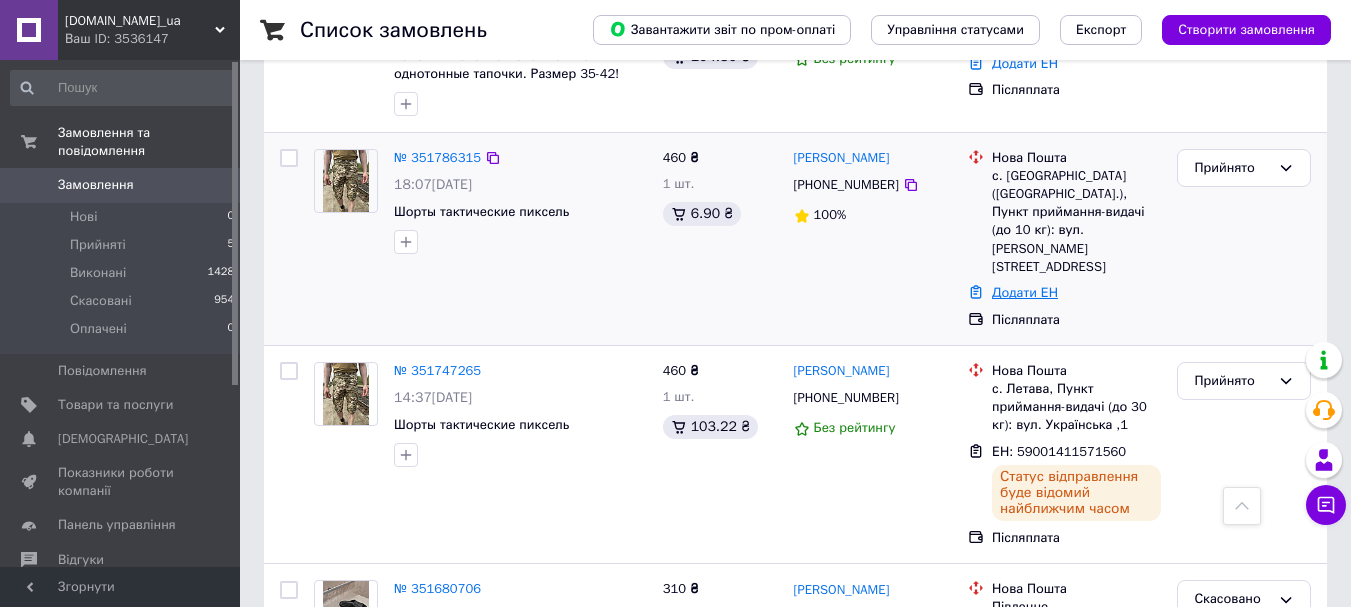 click on "Додати ЕН" at bounding box center (1025, 292) 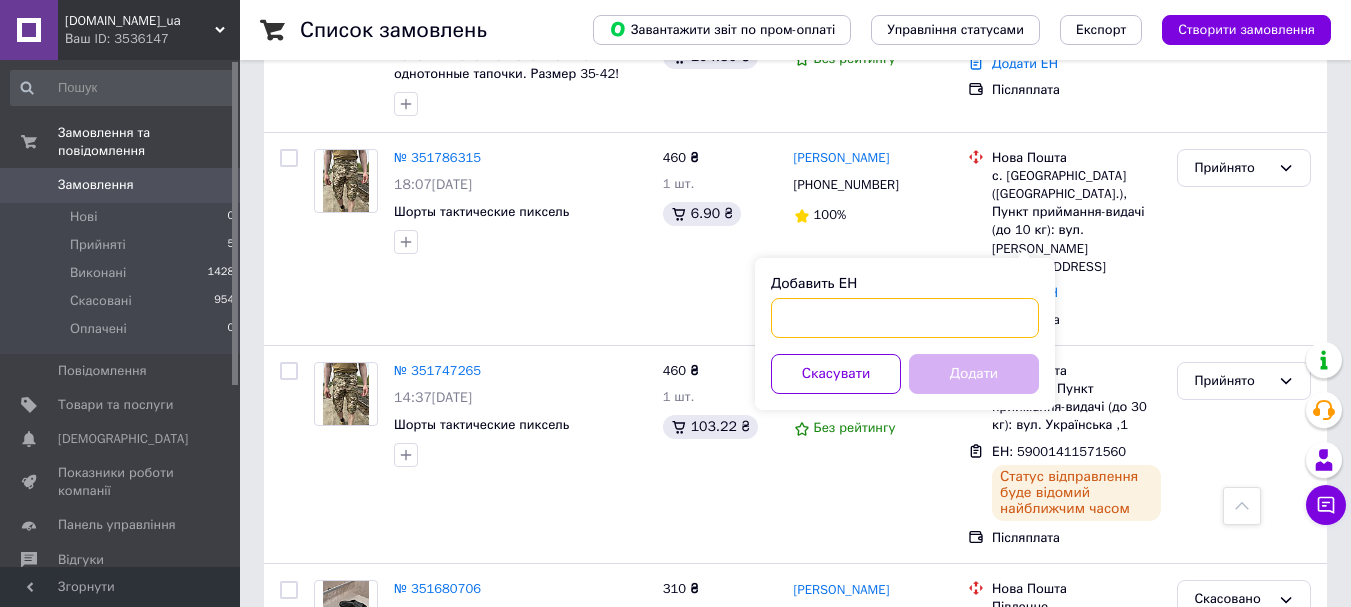 click on "Добавить ЕН" at bounding box center [905, 318] 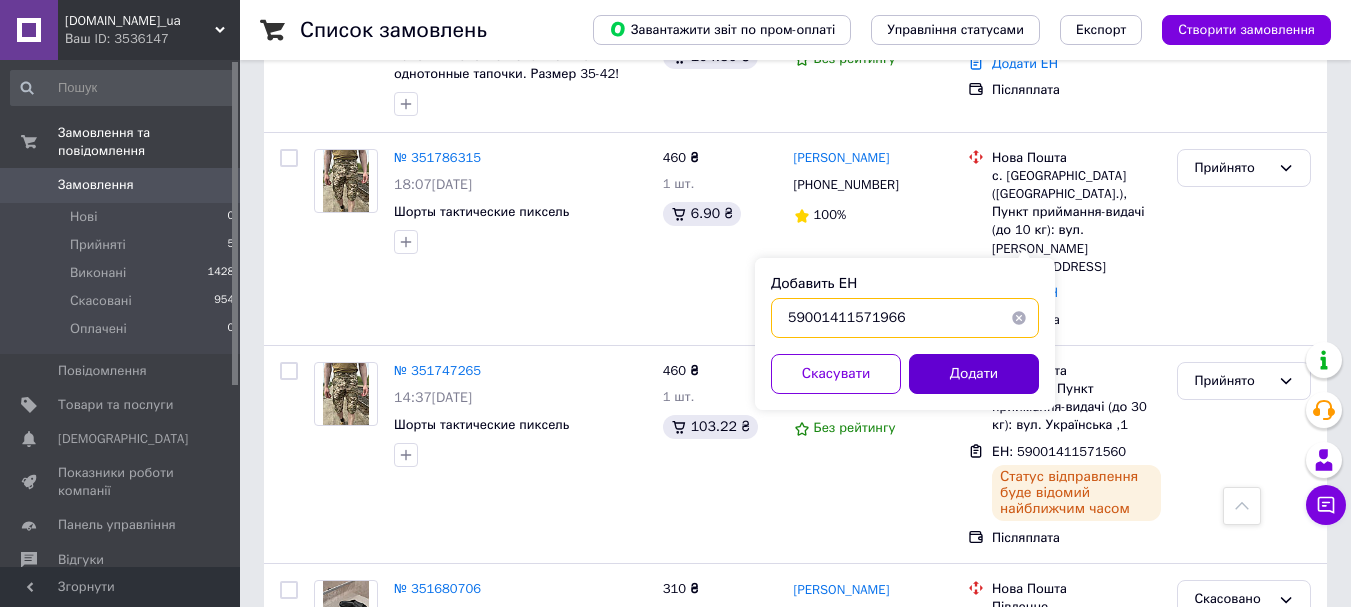 type on "59001411571966" 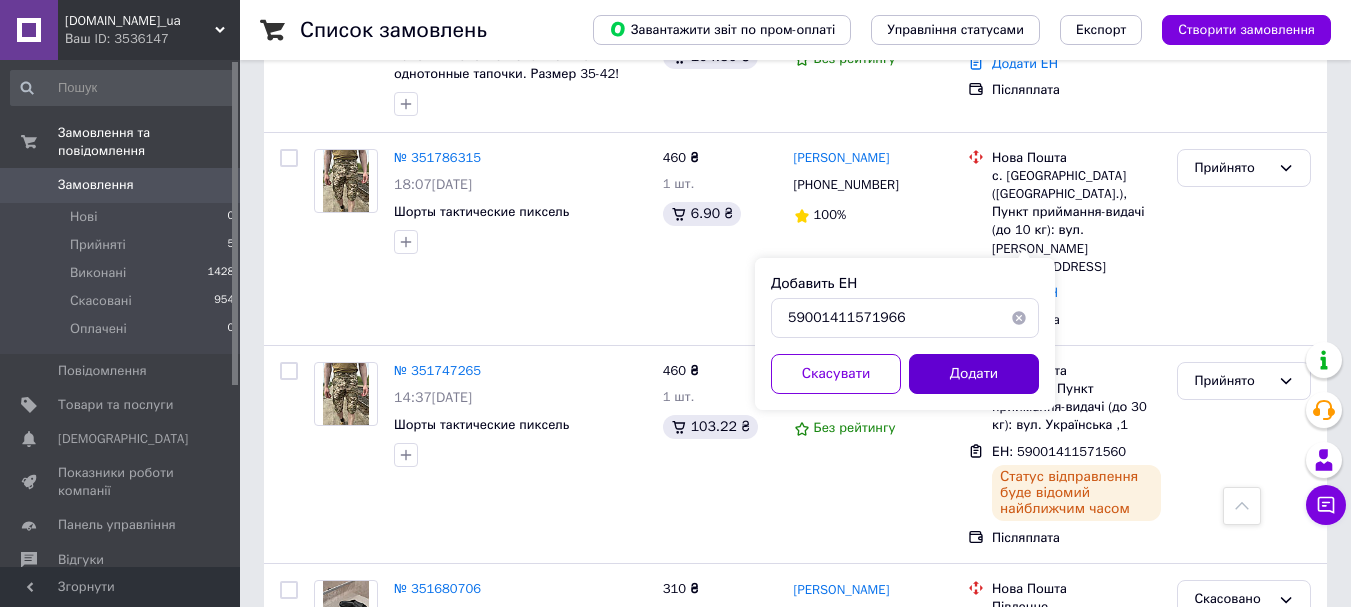 click on "Додати" at bounding box center (974, 374) 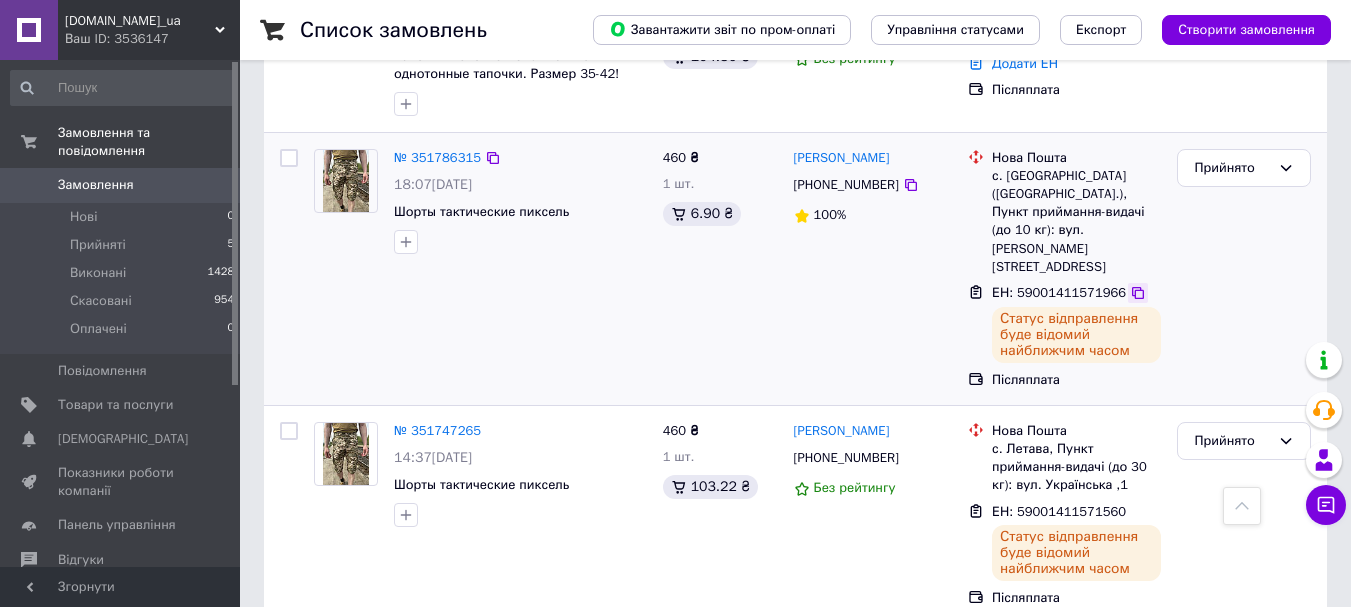 click 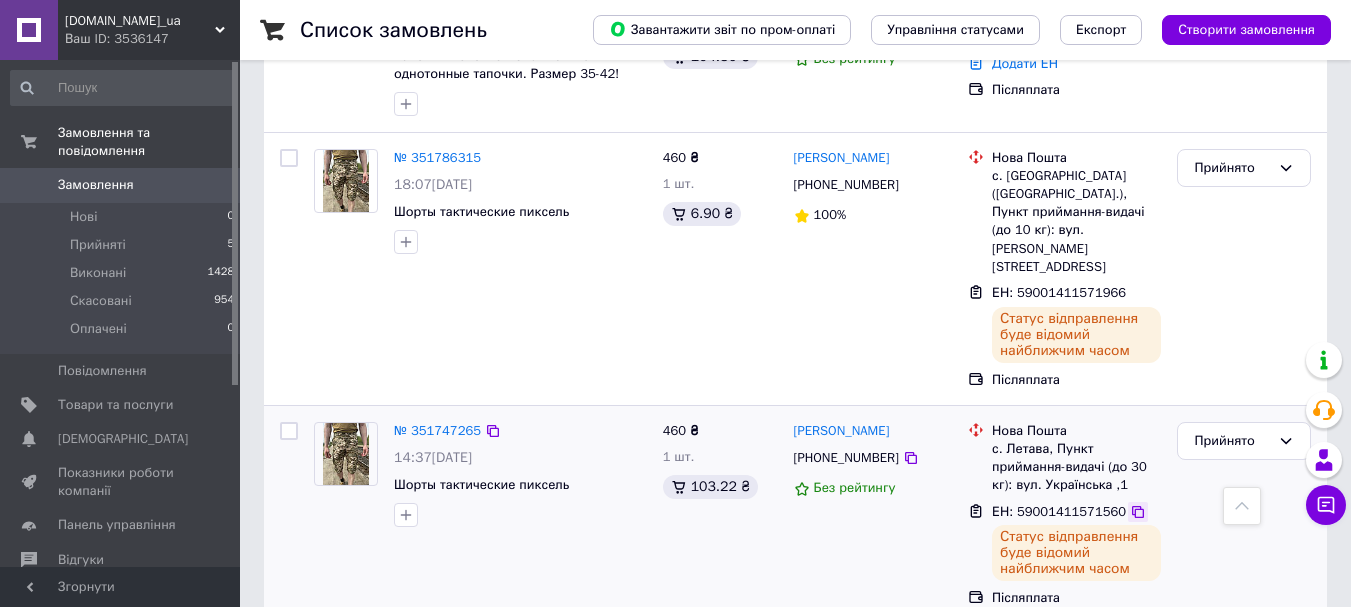 click 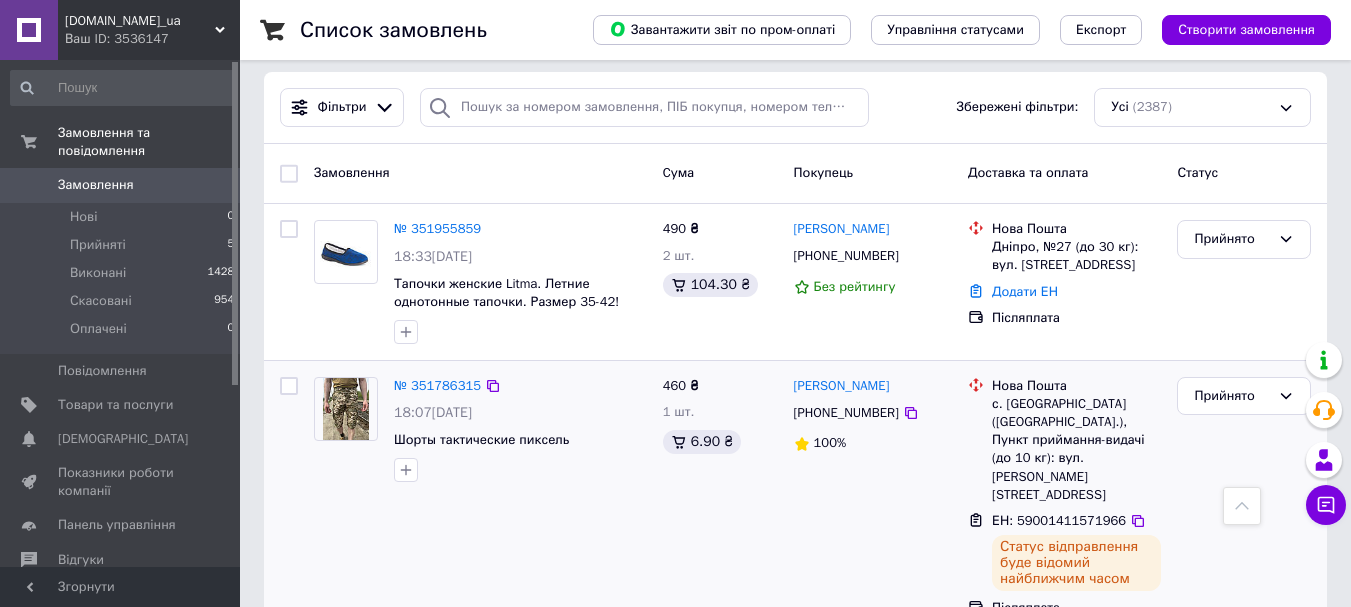 scroll, scrollTop: 0, scrollLeft: 0, axis: both 